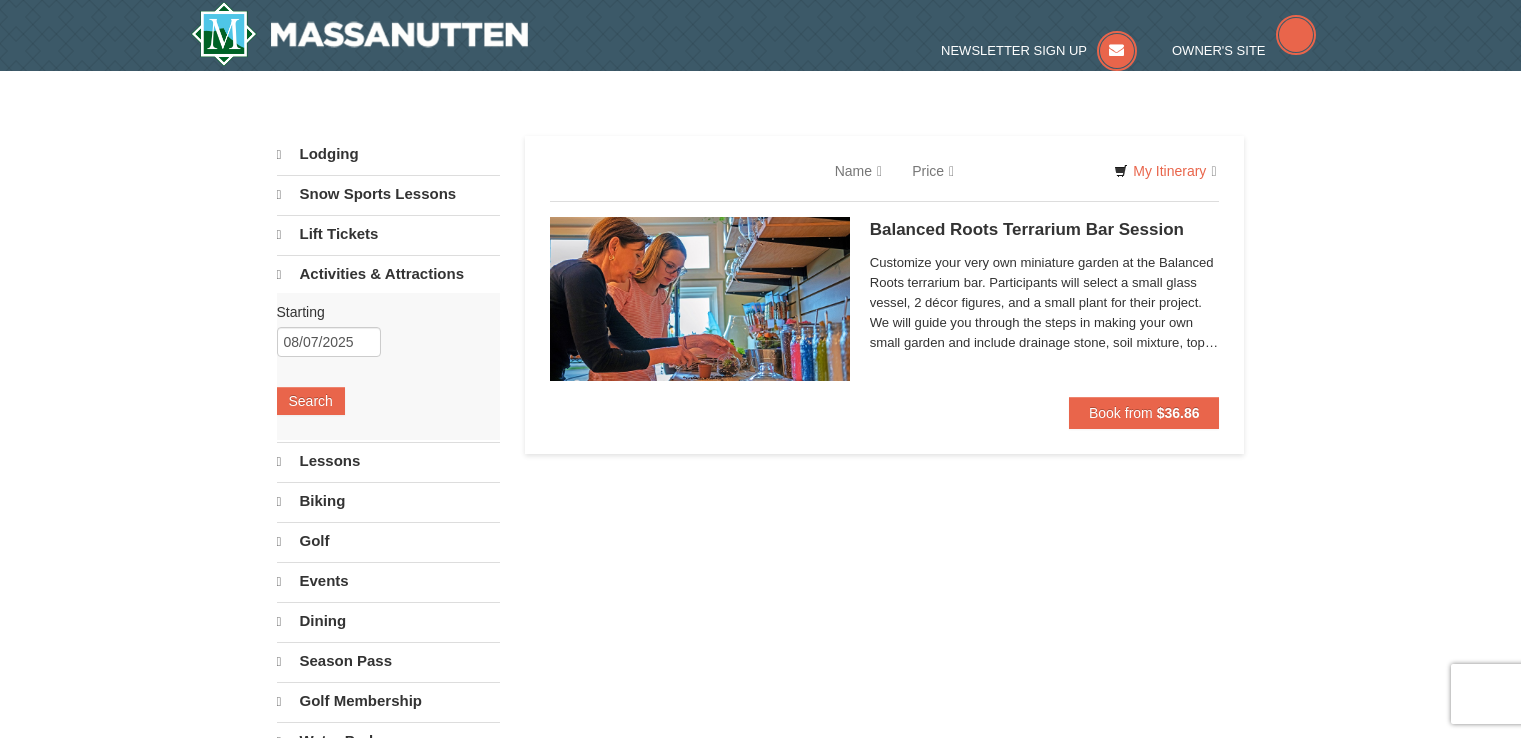 select on "8" 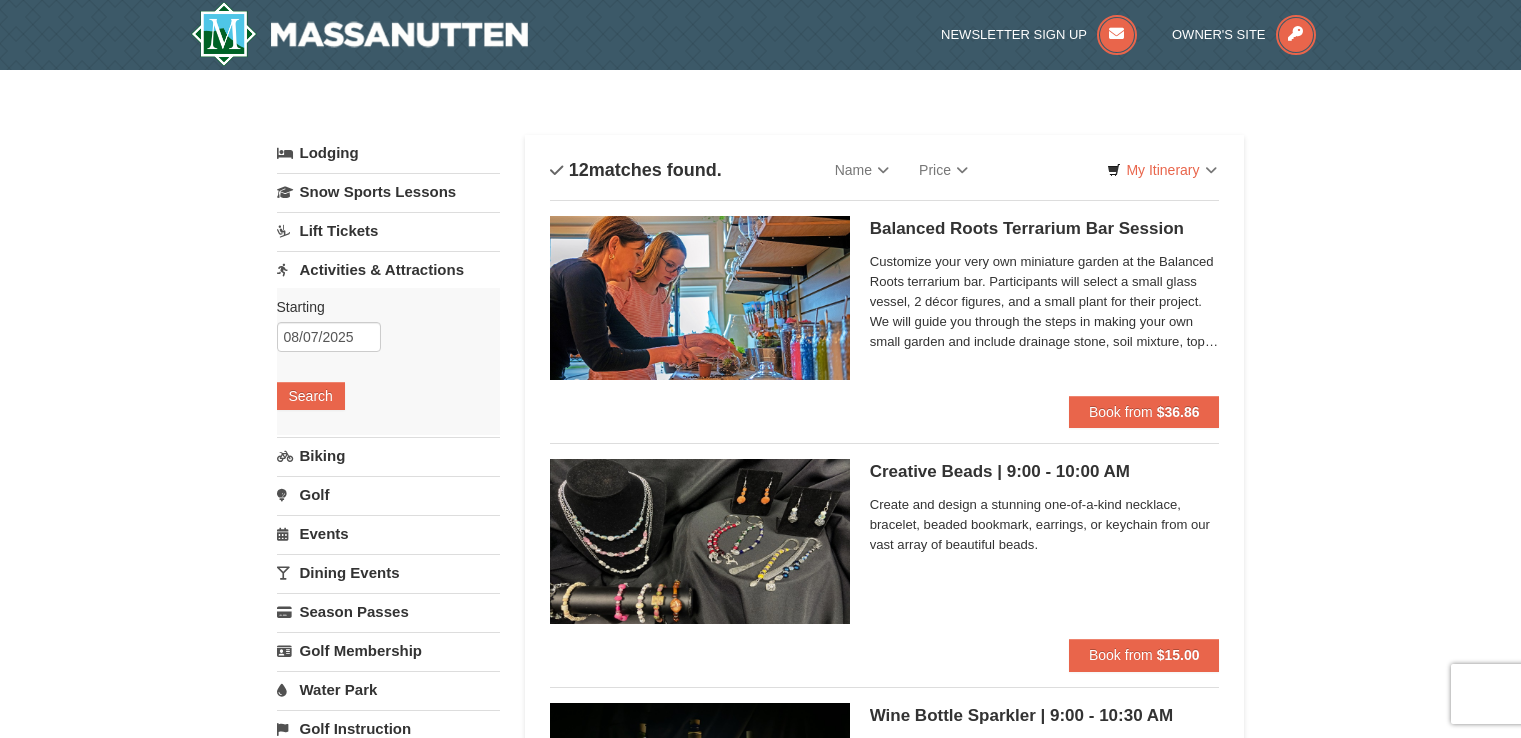 scroll, scrollTop: 0, scrollLeft: 0, axis: both 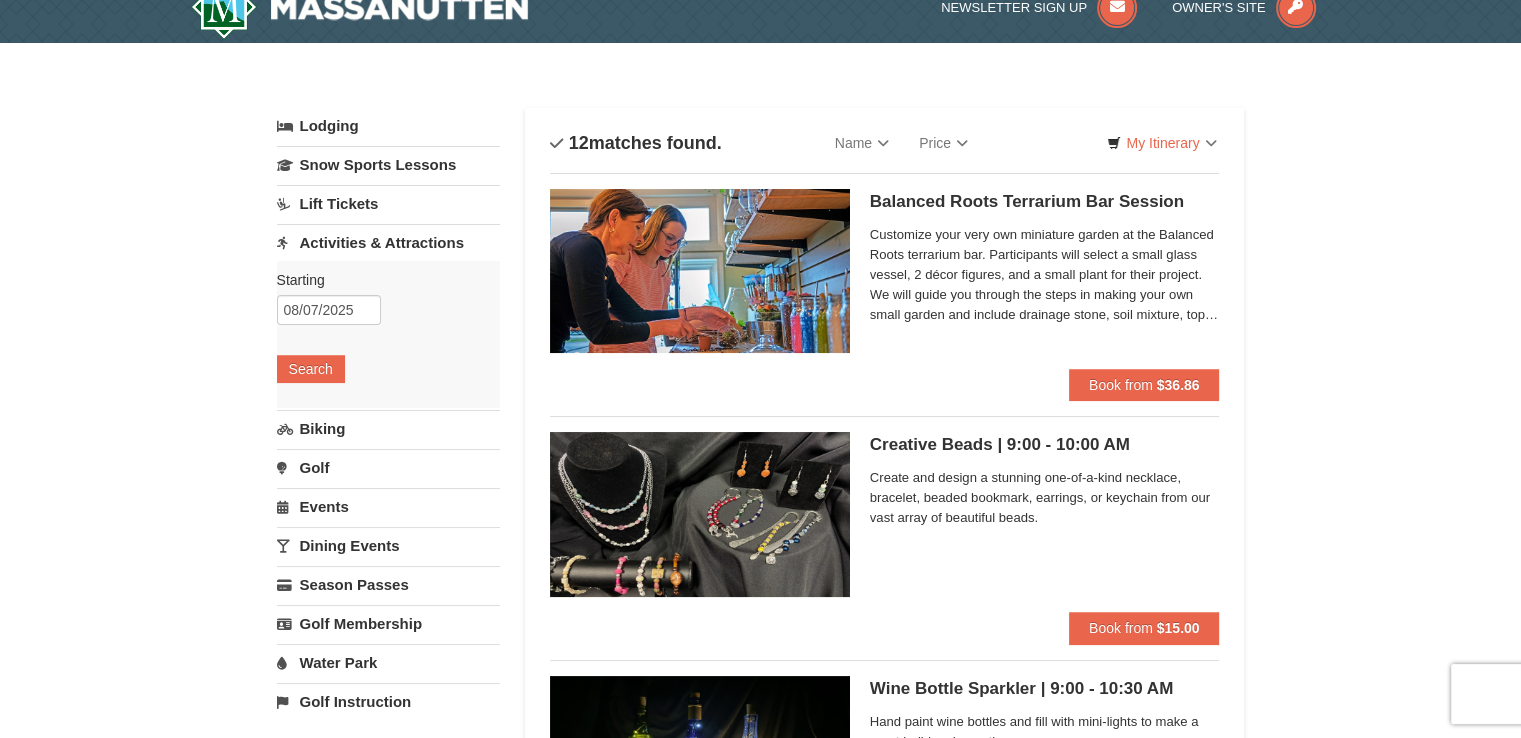 click on "Lodging
Arrival Please format dates MM/DD/YYYY Please format dates MM/DD/YYYY
08/07/2025
Departure Please format dates MM/DD/YYYY Please format dates MM/DD/YYYY
08/09/2025
Adults Please format dates MM/DD/YYYY
2
Children Please format dates MM/DD/YYYY
0
Search" at bounding box center (761, 1606) 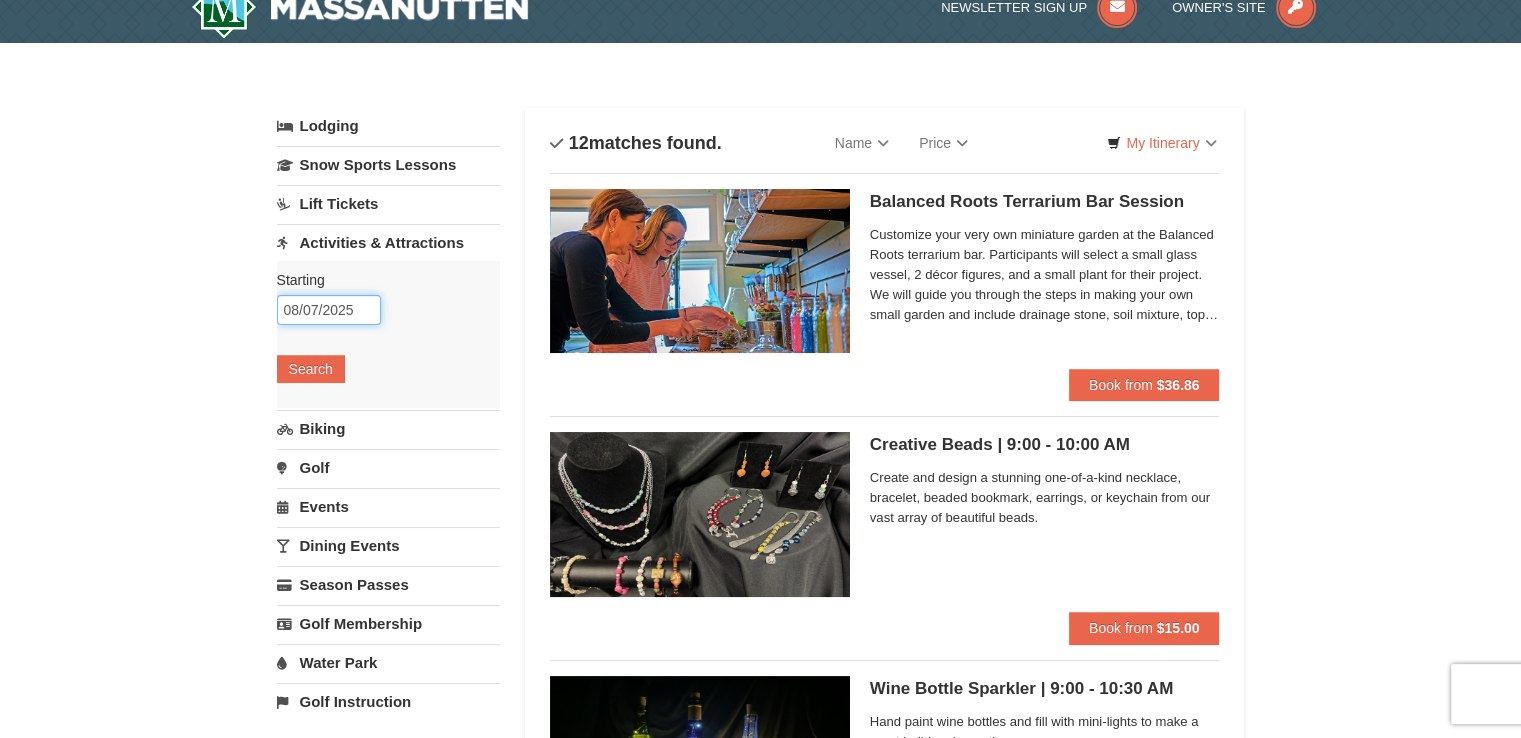 click on "08/07/2025" at bounding box center (329, 310) 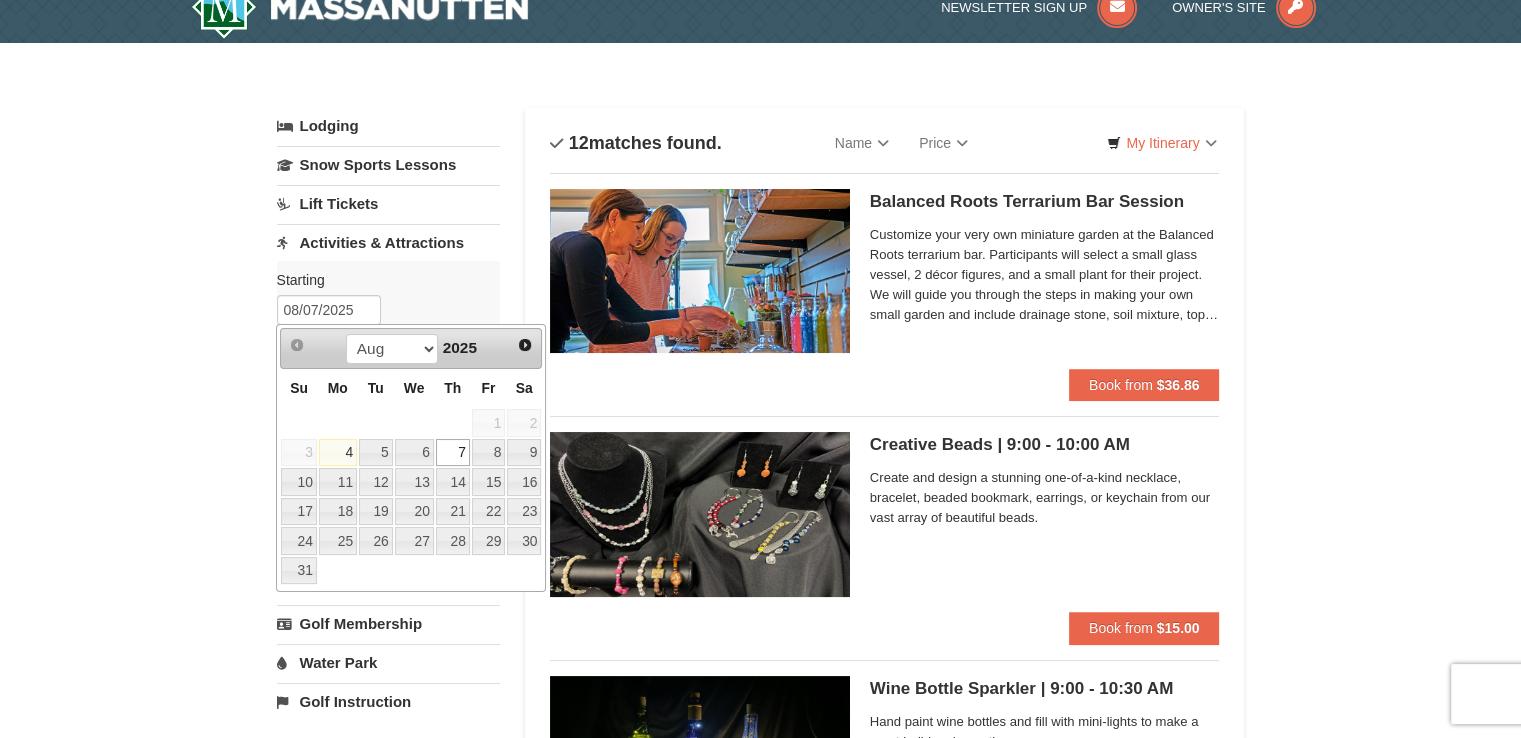 click on "7" at bounding box center (453, 453) 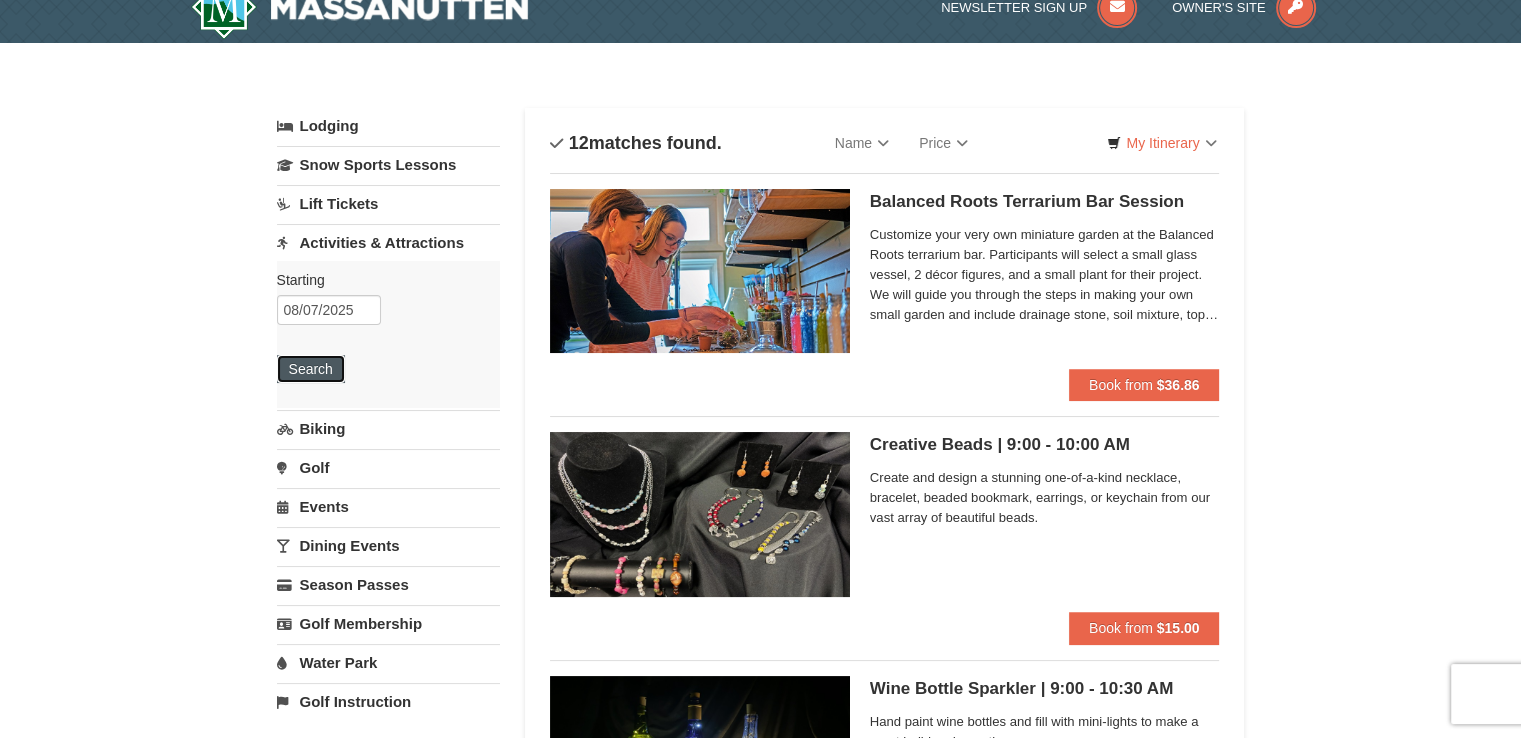 click on "Search" at bounding box center [311, 369] 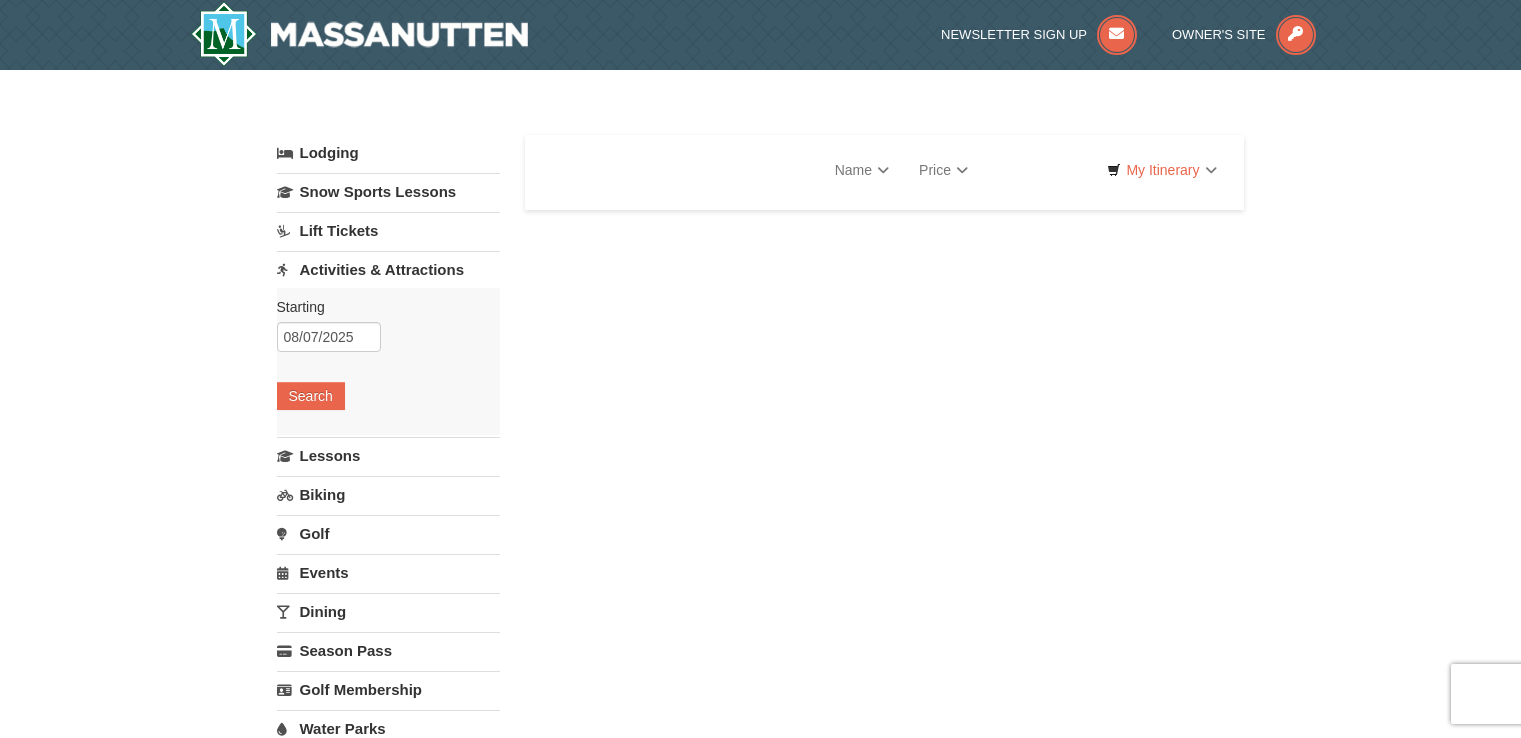 scroll, scrollTop: 0, scrollLeft: 0, axis: both 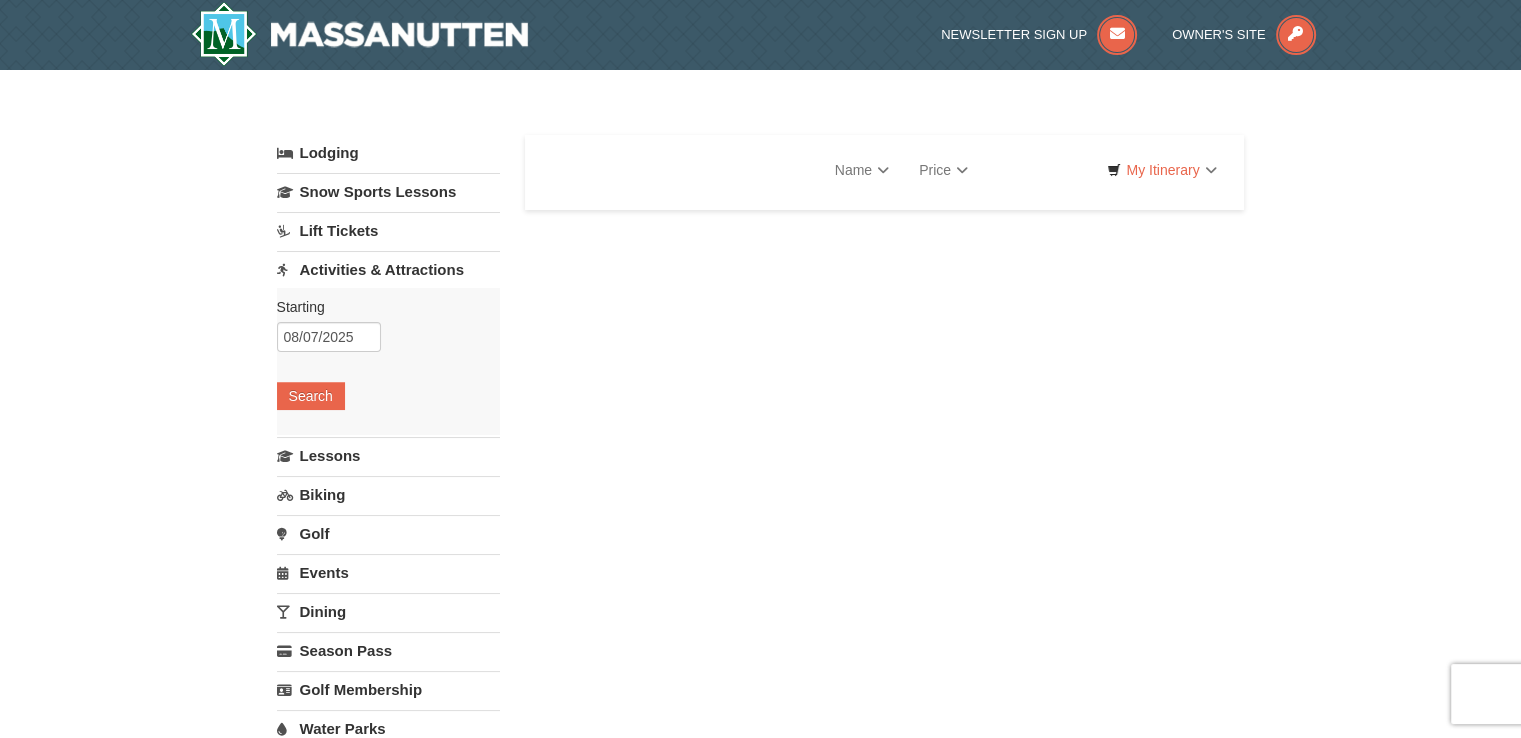 select on "8" 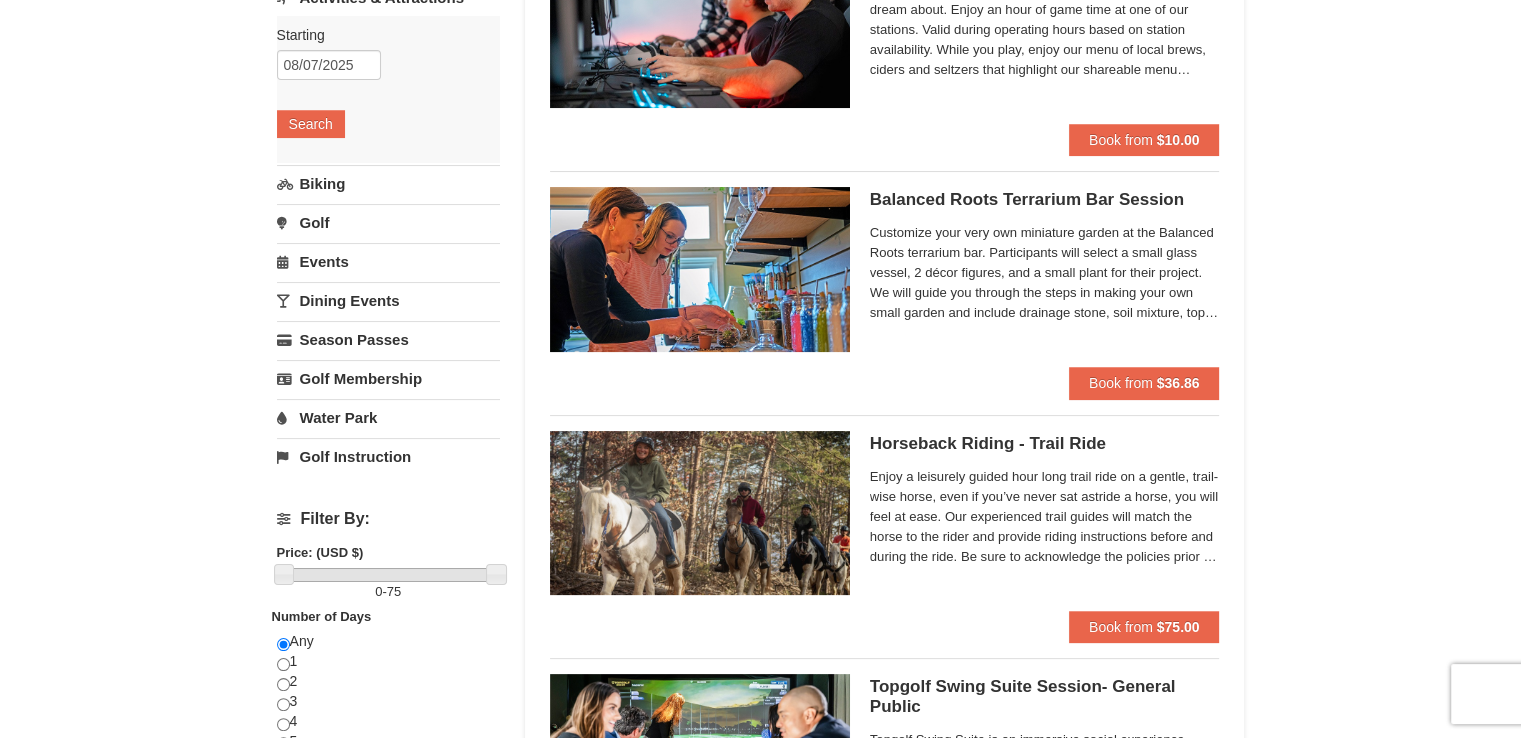 scroll, scrollTop: 319, scrollLeft: 0, axis: vertical 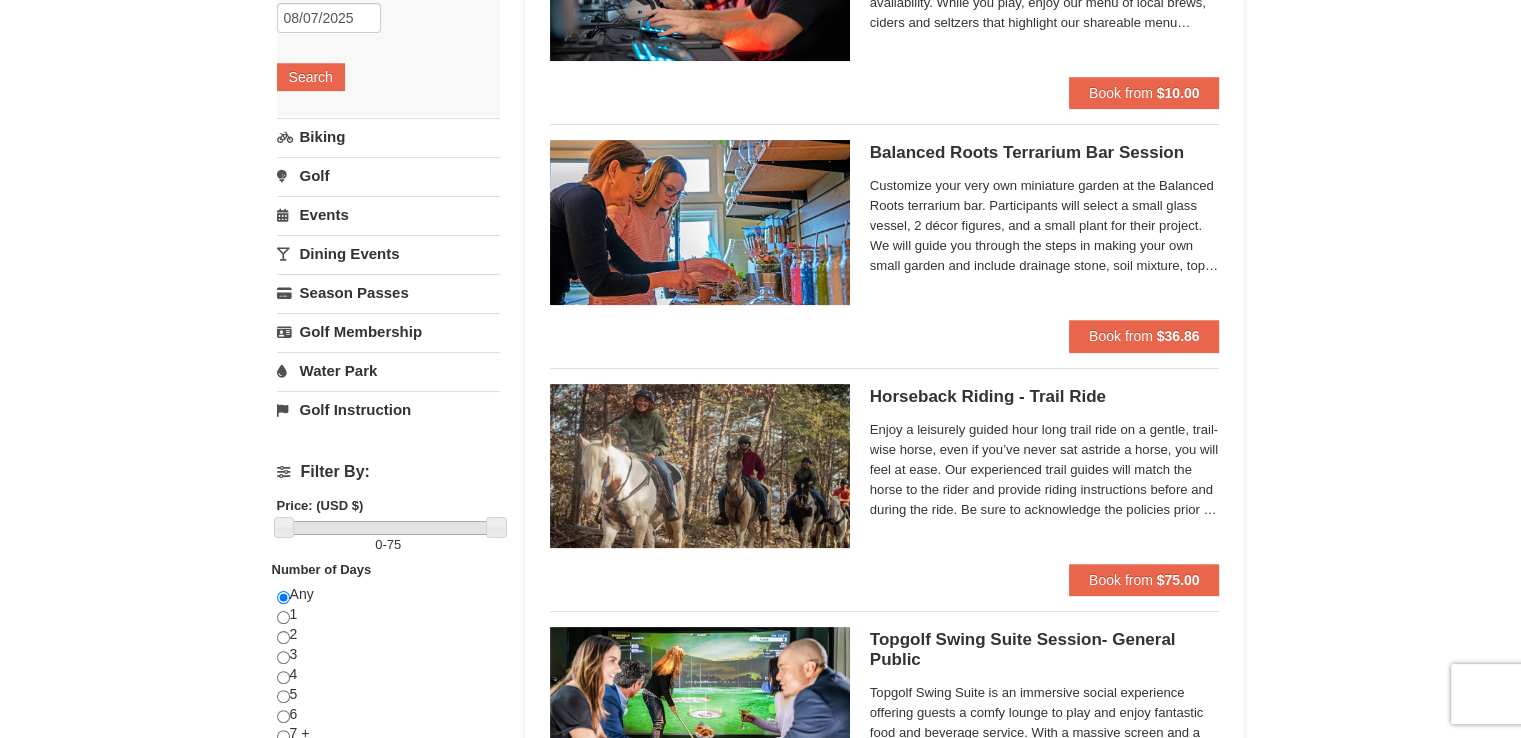 click on "Water Park" at bounding box center [388, 370] 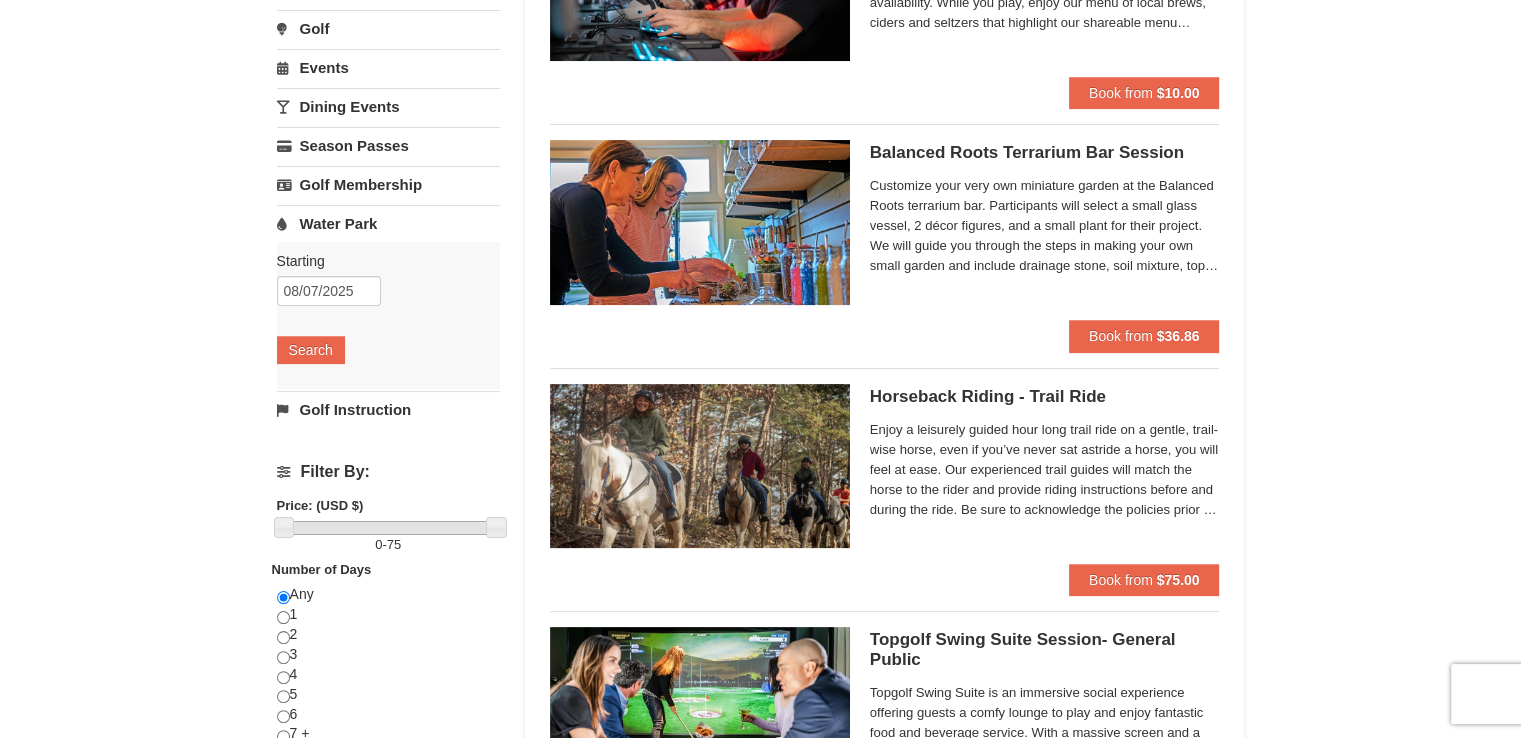 click on "Events" at bounding box center [388, 67] 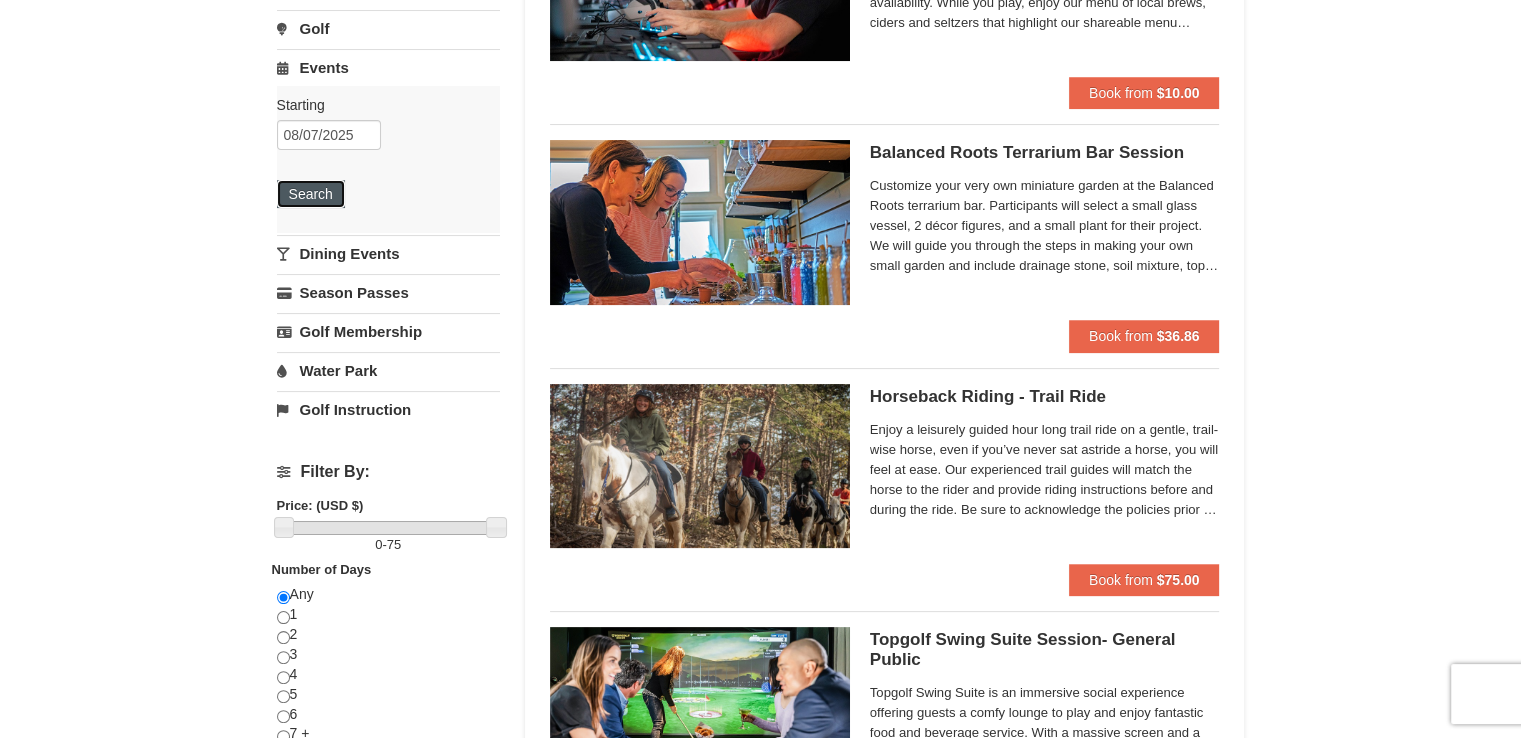 click on "Search" at bounding box center (311, 194) 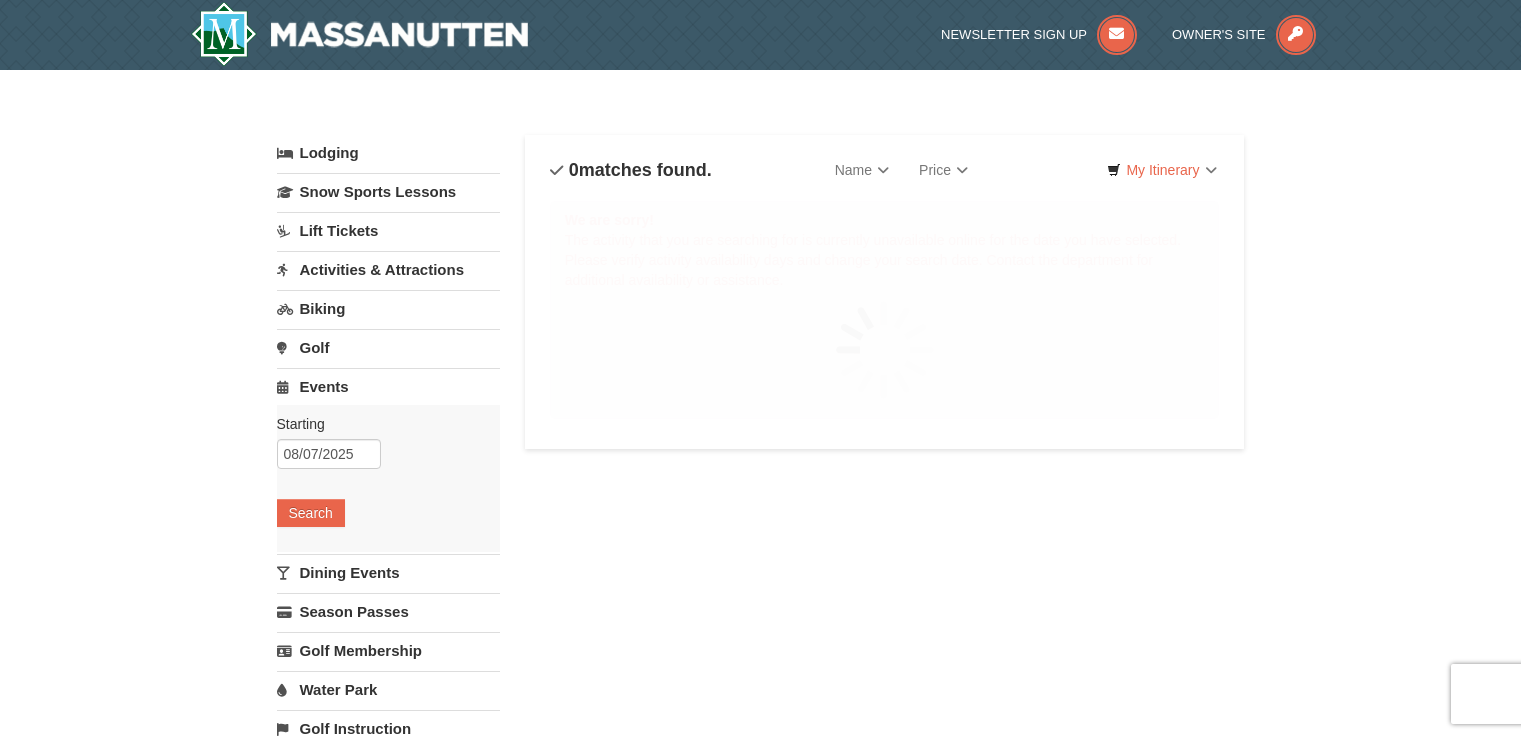 scroll, scrollTop: 0, scrollLeft: 0, axis: both 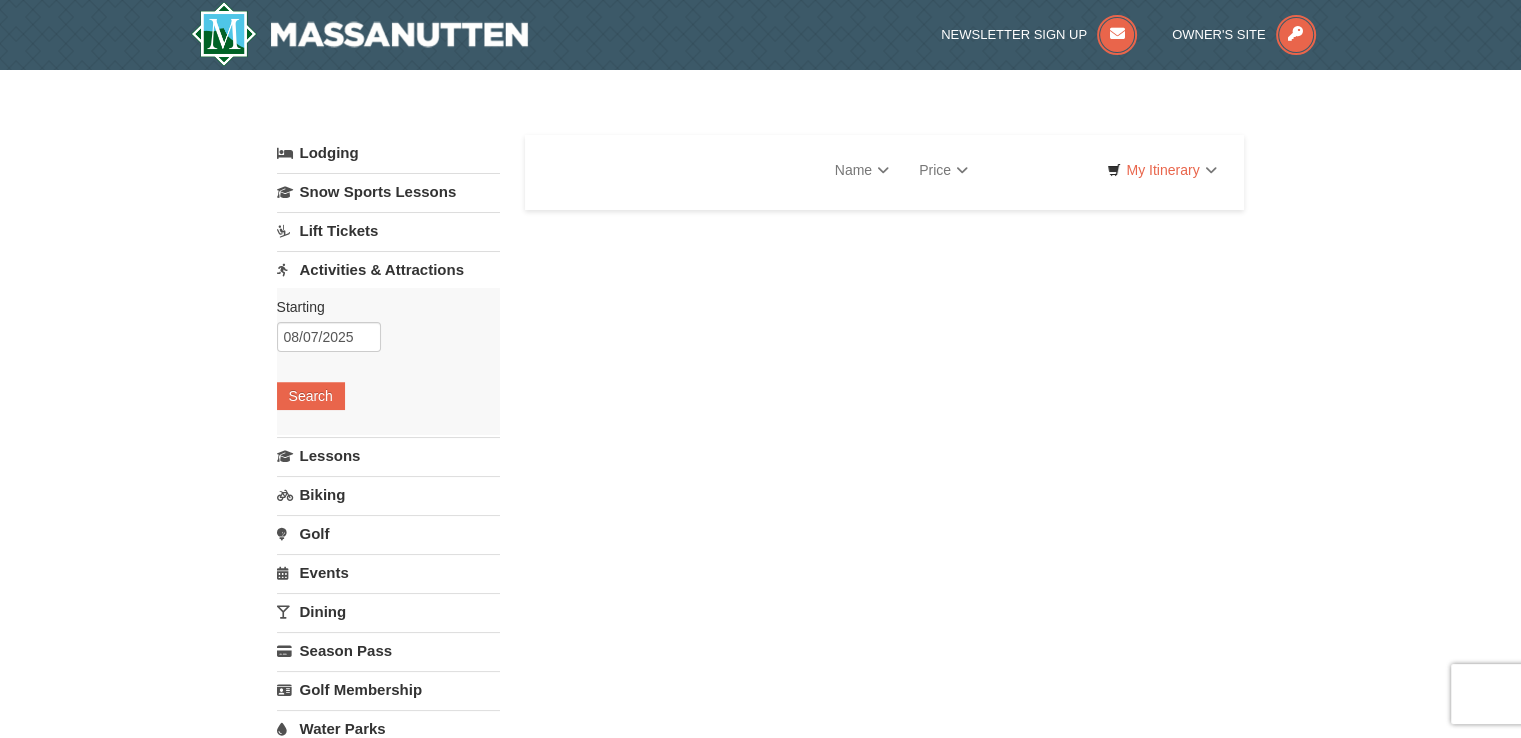 select on "8" 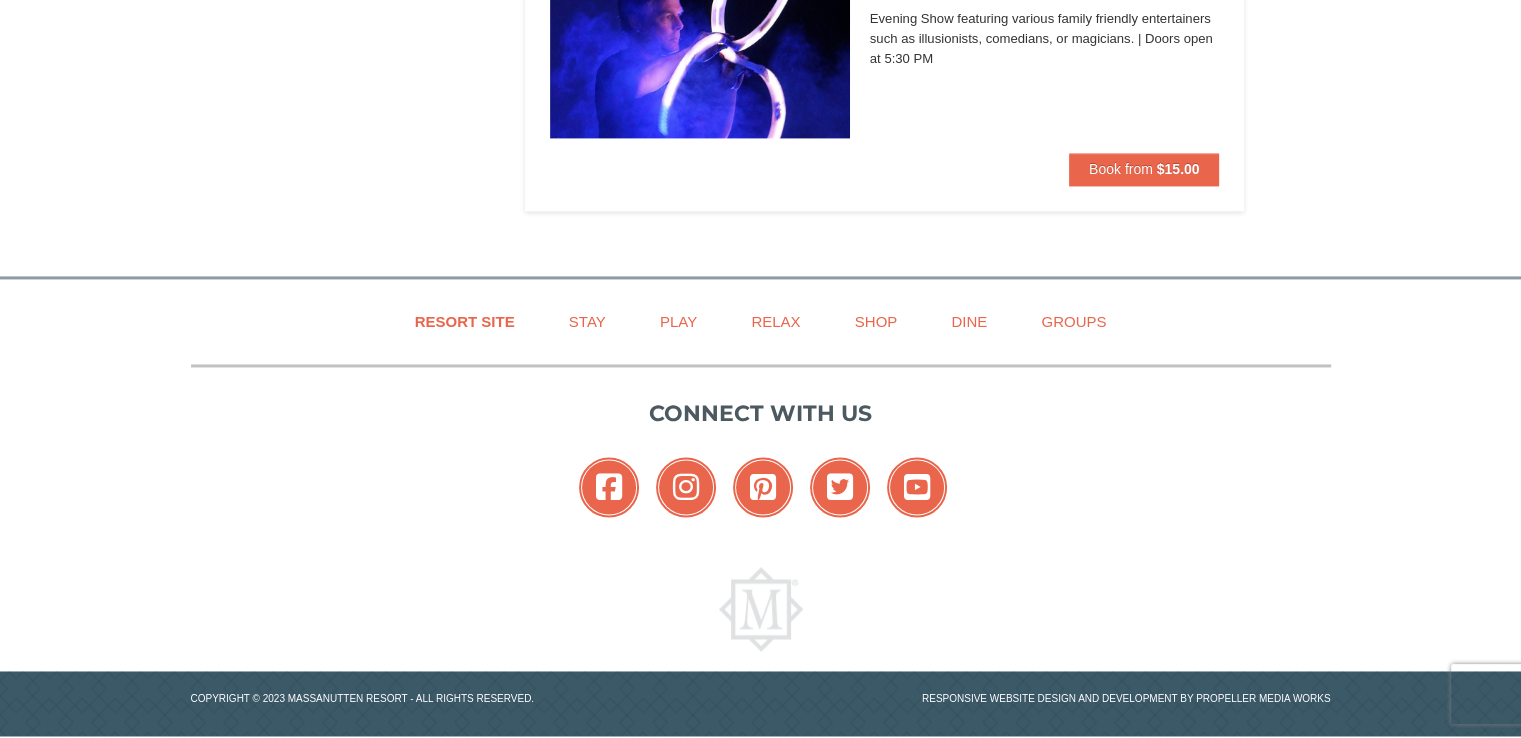 scroll, scrollTop: 2934, scrollLeft: 0, axis: vertical 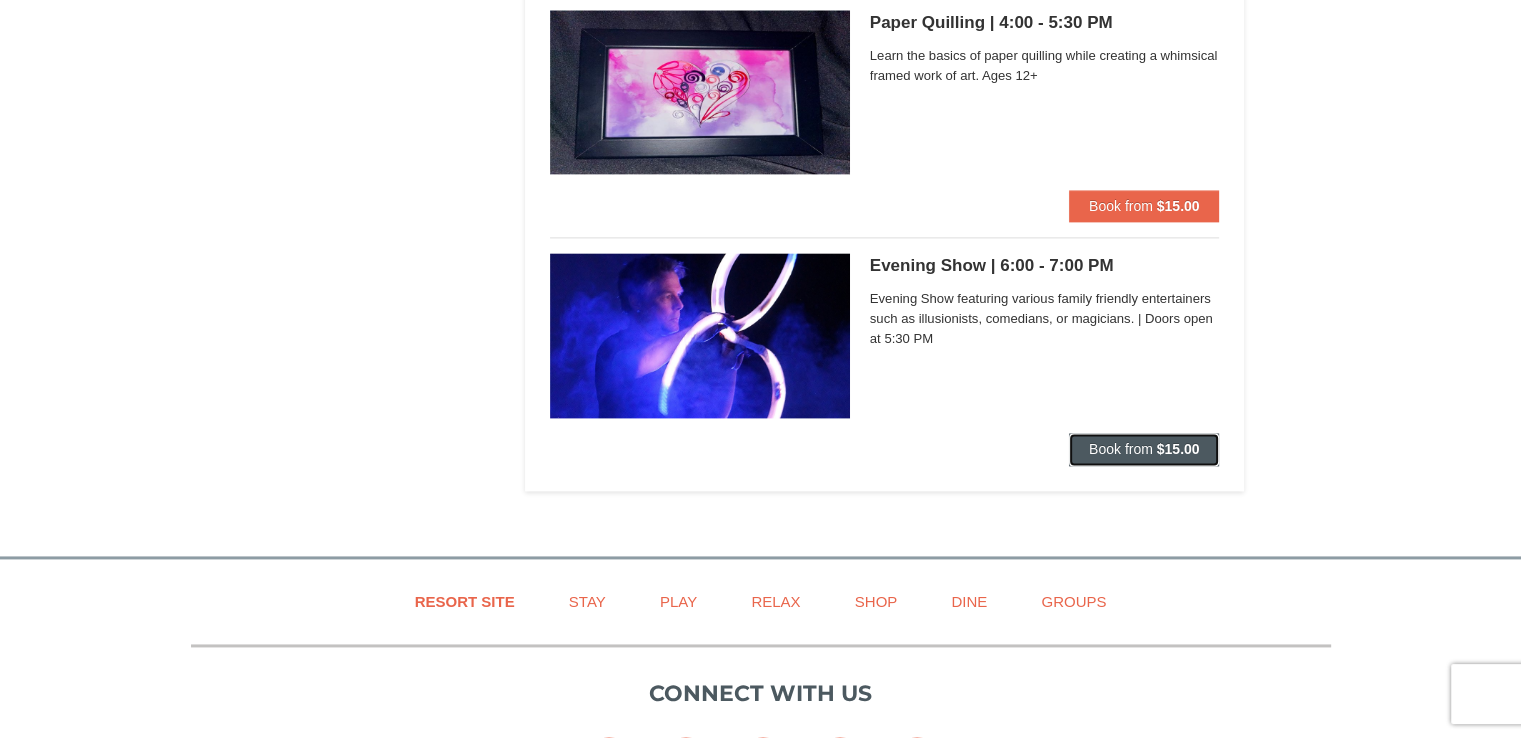 click on "Book from" at bounding box center [1121, 449] 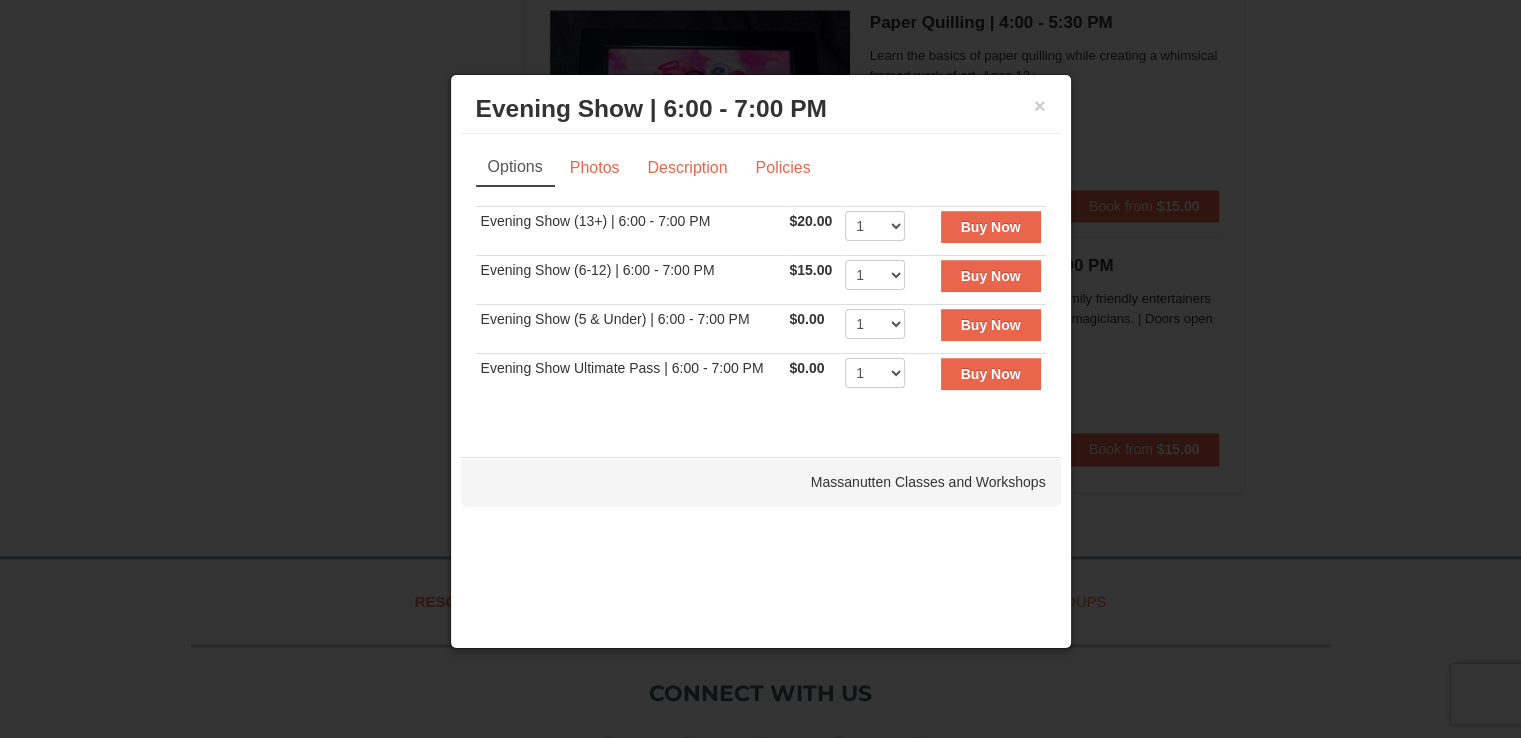 click on "Options
Photos
Description
Policies
Sorry, no matches found.
Please remove some filters, or change your dates to find available options.
Evening Show (13+) | 6:00 - 7:00 PM
$20.00
Includes all fees. Tax excluded.
1
2
3
4
5 6 7 8 9 10 11 12 13 14 15 16 17 18 19 20 21" at bounding box center (761, 285) 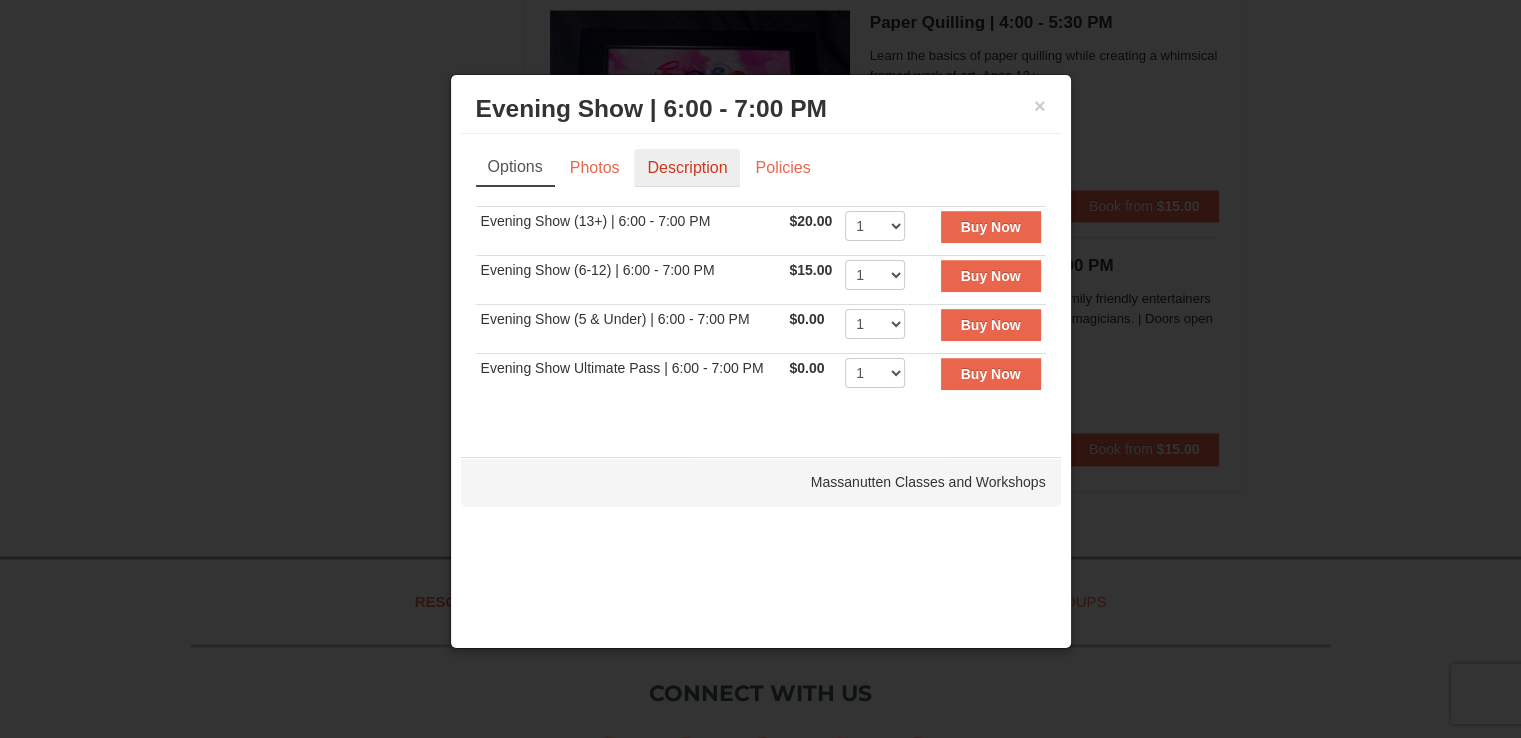 click on "Description" at bounding box center [687, 168] 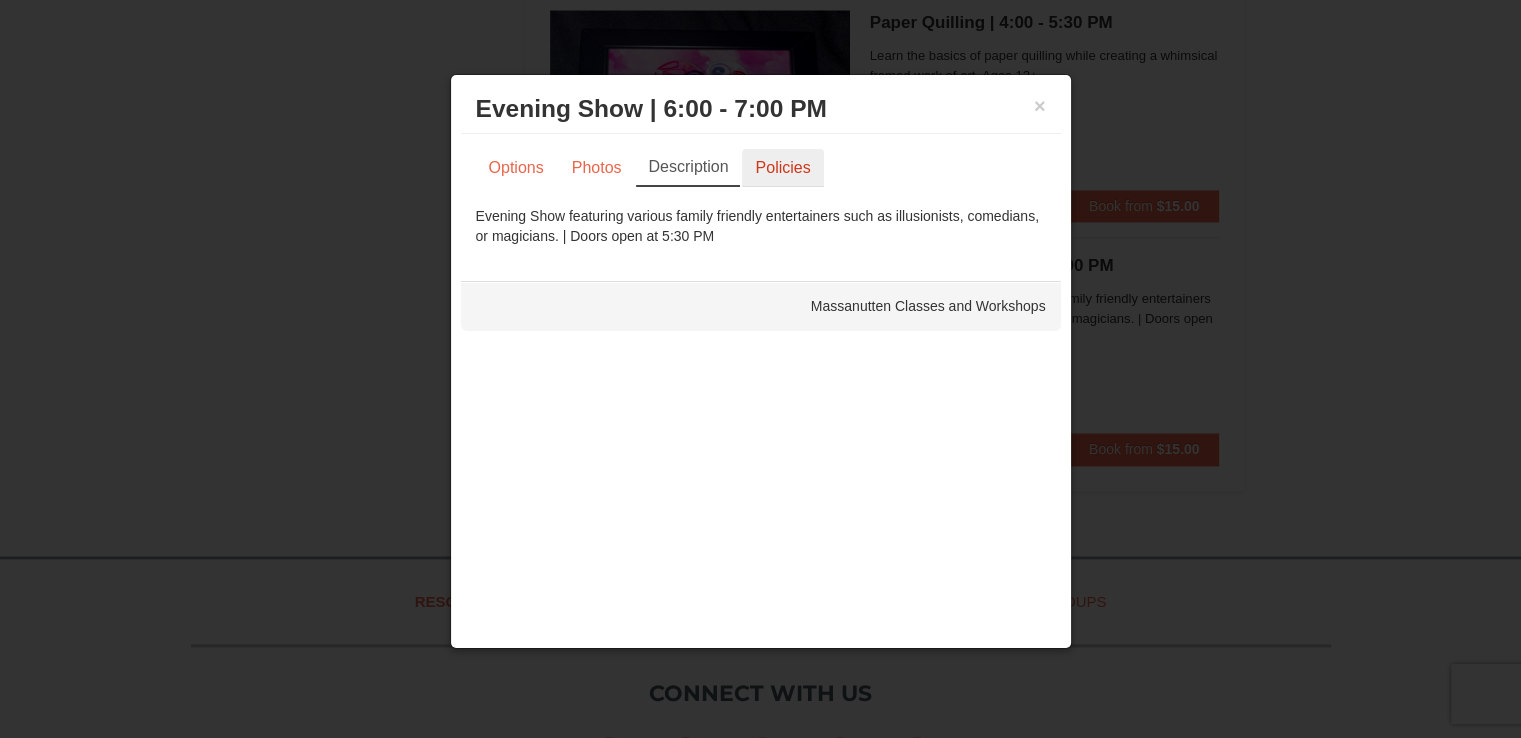 click on "Policies" at bounding box center (782, 168) 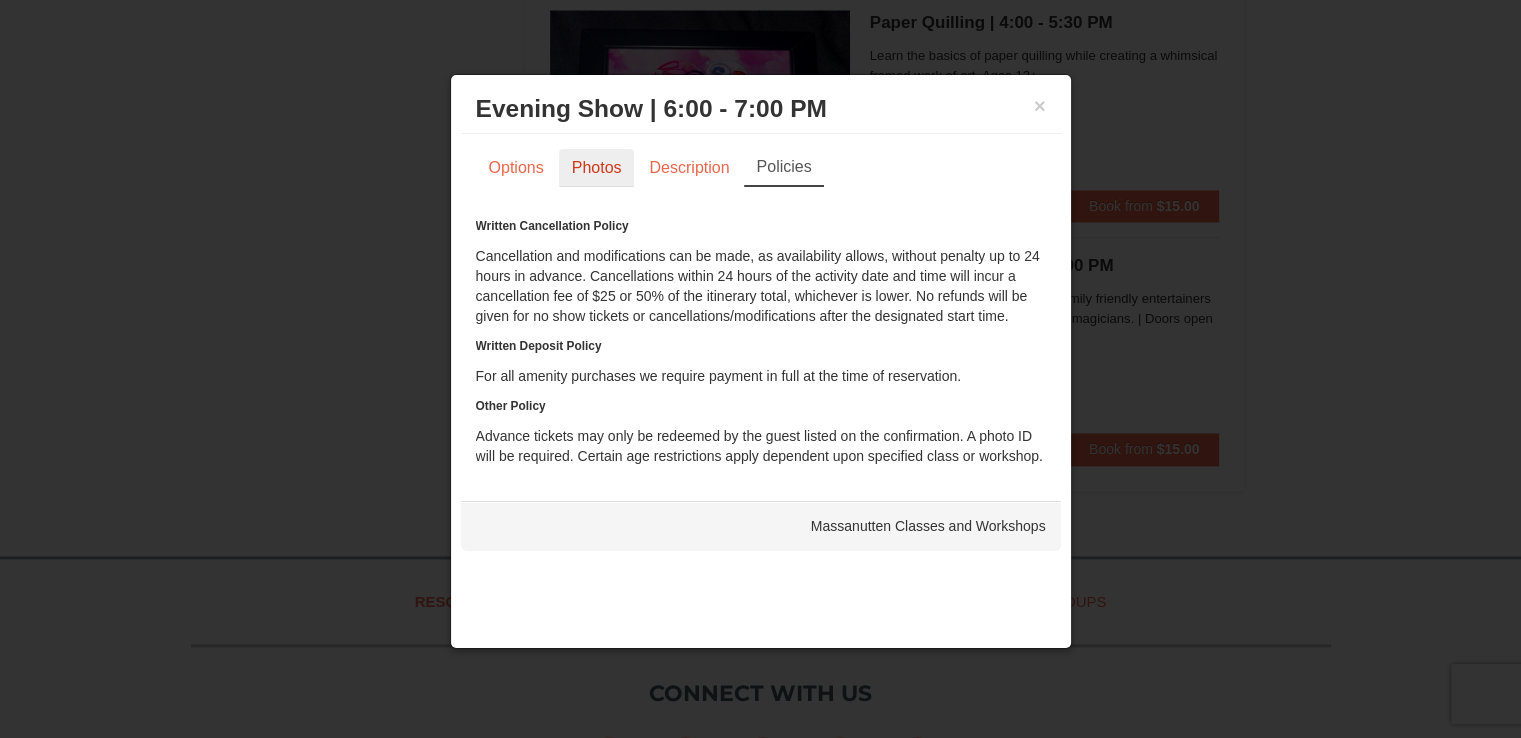 click on "Photos" at bounding box center [597, 168] 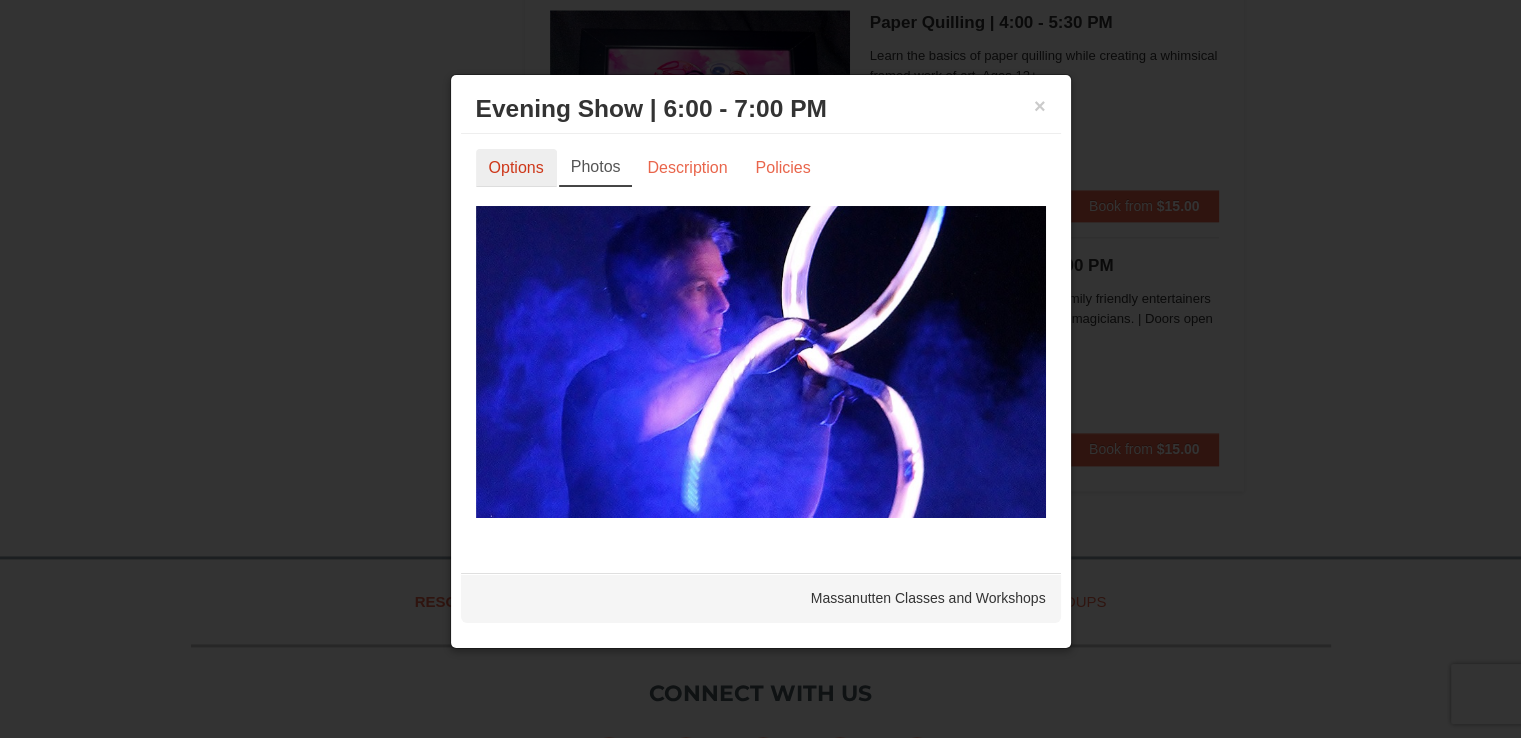 click on "Options" at bounding box center (516, 168) 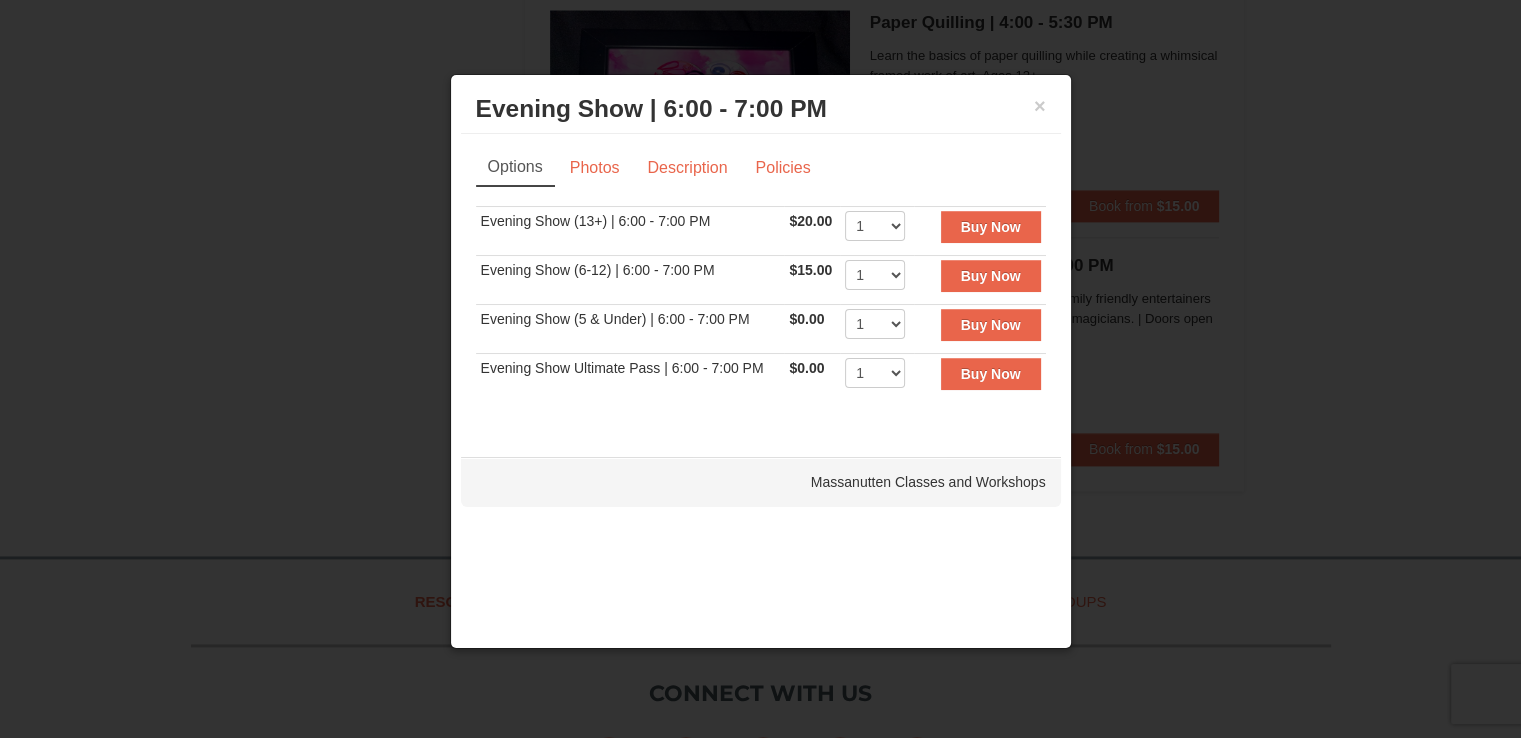 click on "1
2
3
4
5
6
7
8
9
10
11
12
13
14
15
16
17
18
19
20 21 22 23 24 25" at bounding box center [877, 328] 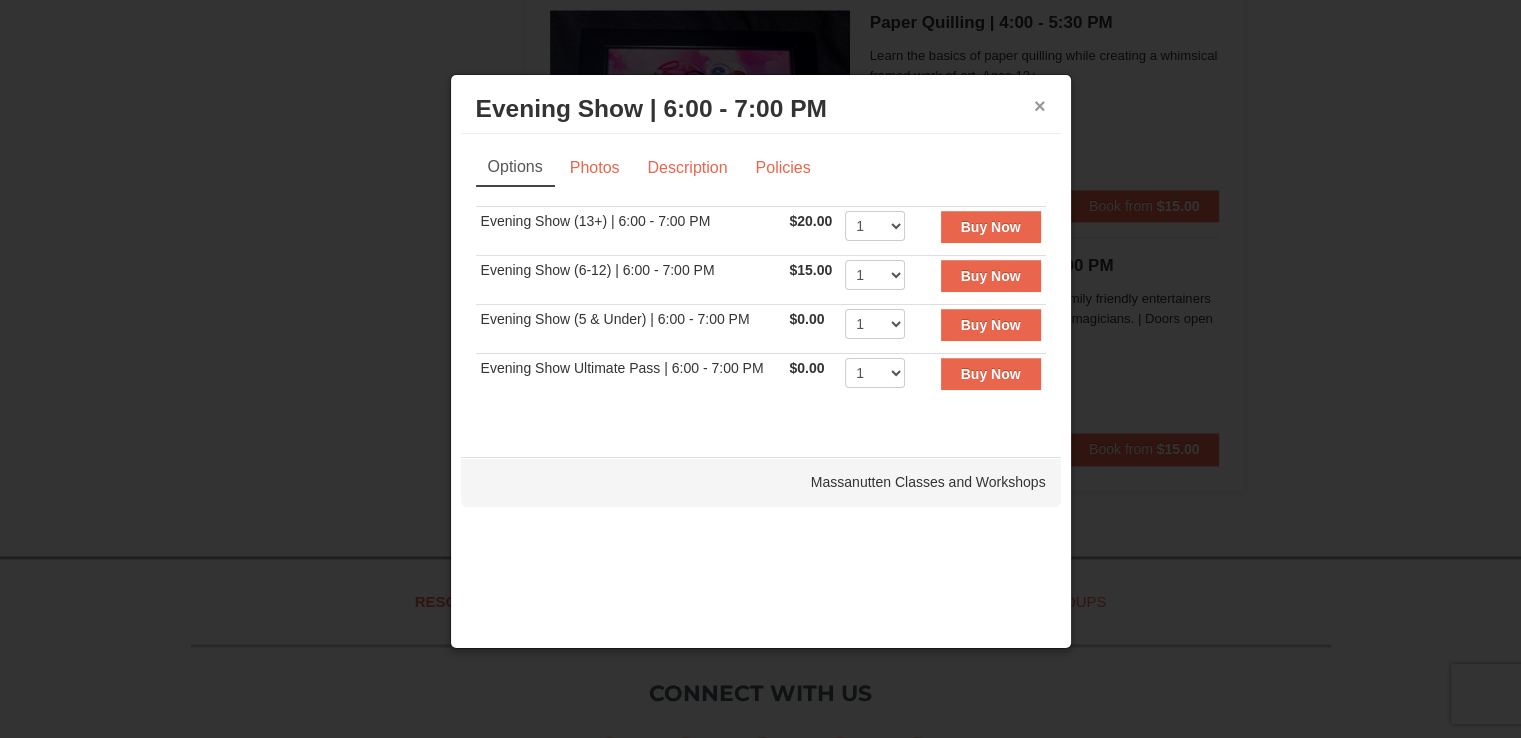 click on "×" at bounding box center [1040, 106] 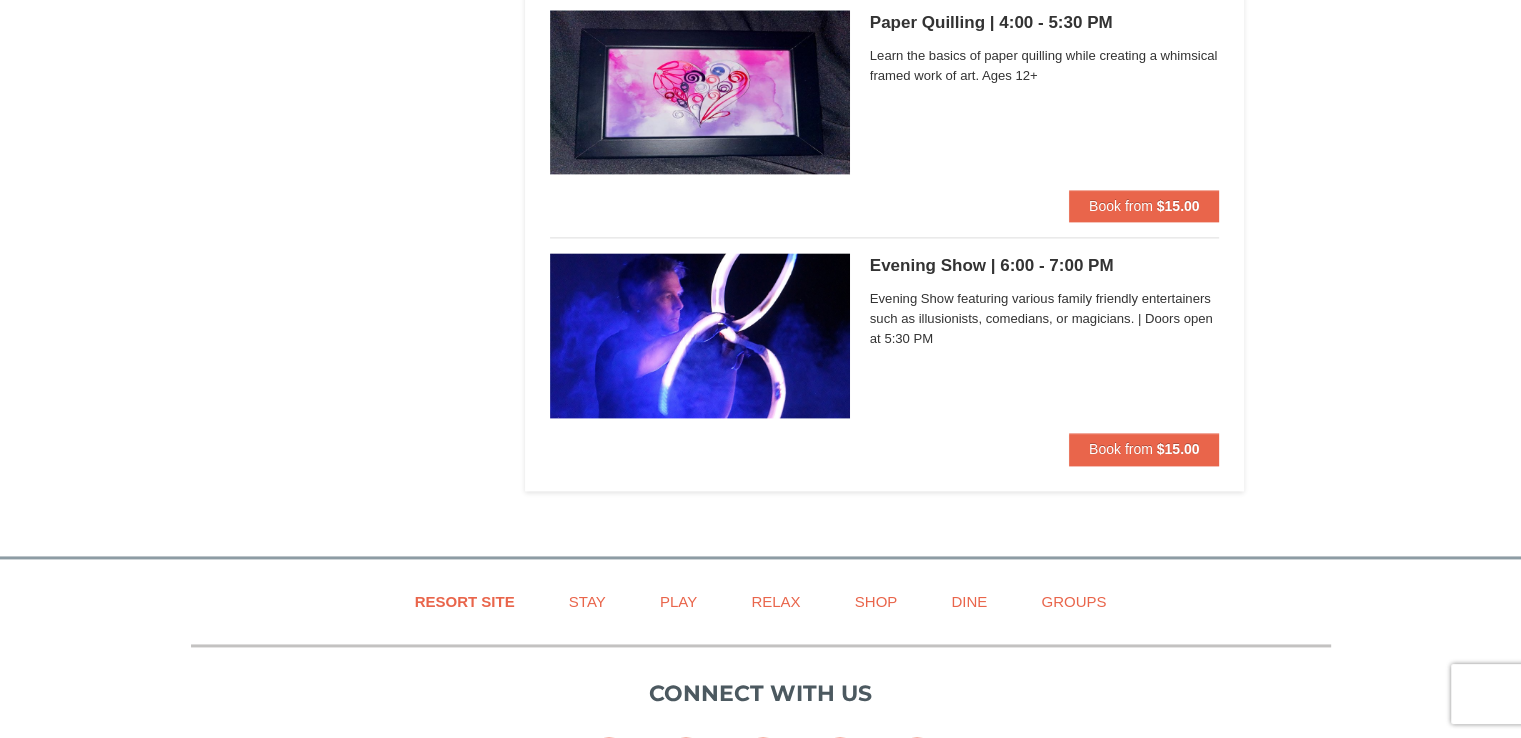 click on "Evening Show | 6:00 - 7:00 PM  Massanutten Classes and Workshops" at bounding box center [1045, 266] 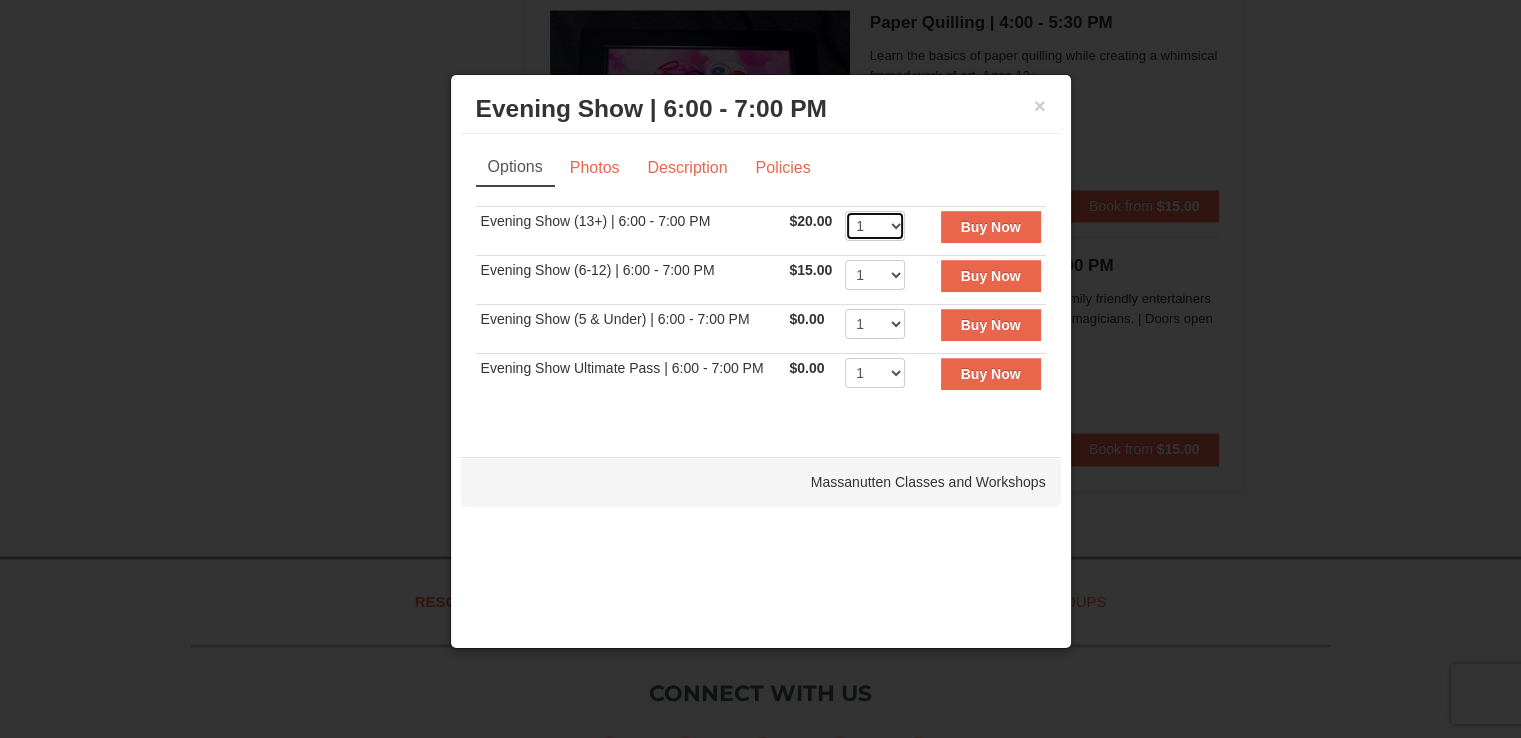 click on "1
2
3
4
5
6
7
8
9
10
11
12
13
14
15
16
17
18
19
20
21 22" at bounding box center [875, 226] 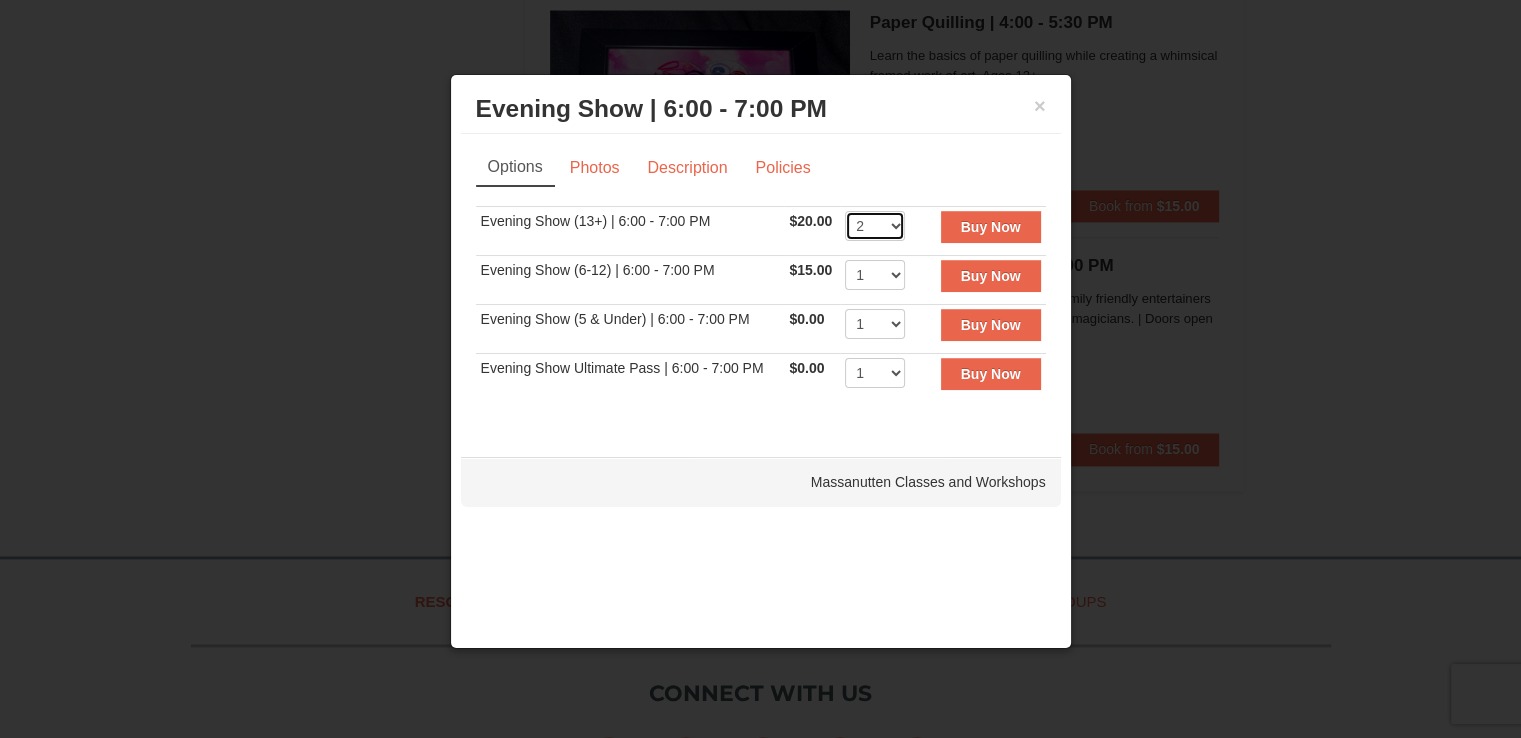 click on "1
2
3
4
5
6
7
8
9
10
11
12
13
14
15
16
17
18
19
20
21 22" at bounding box center [875, 226] 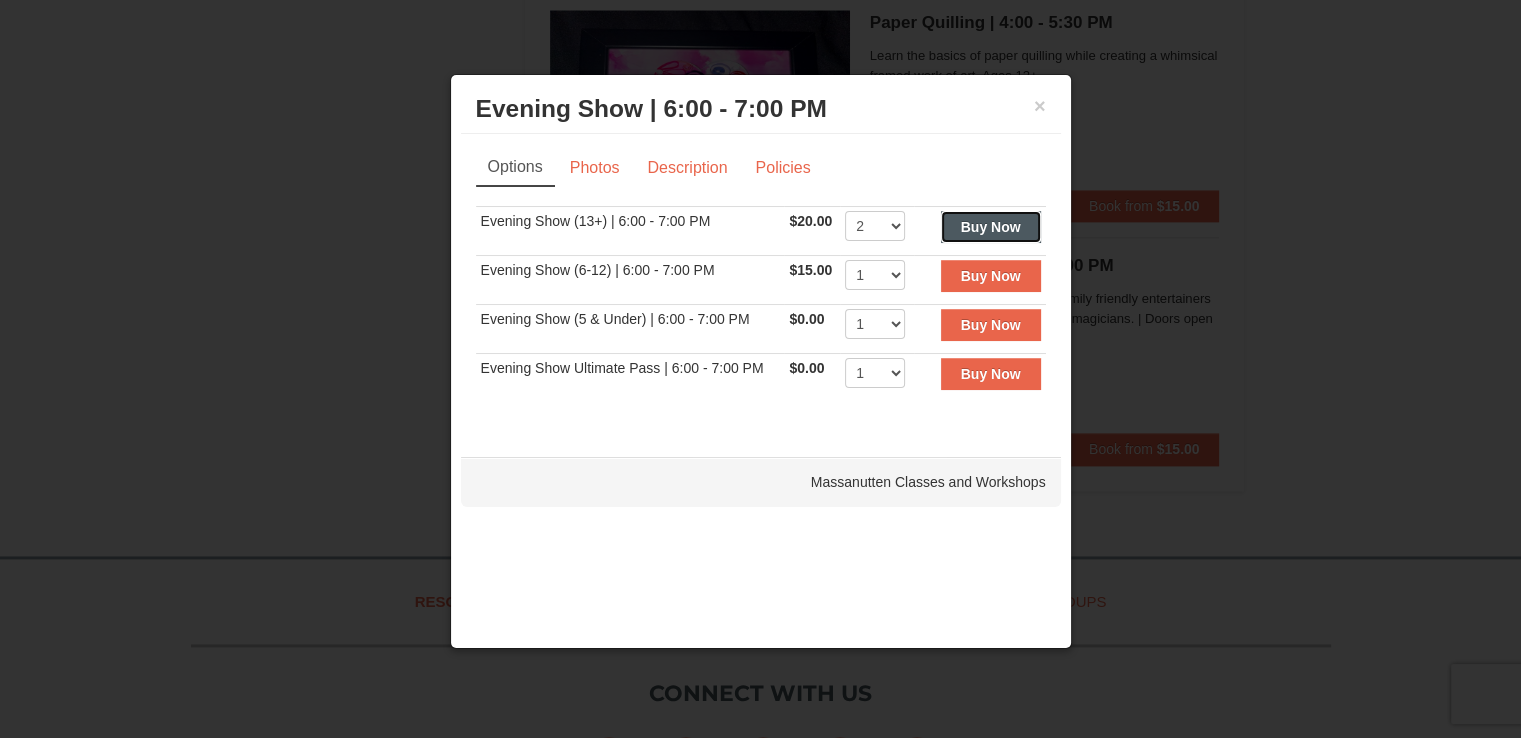 click on "Buy Now" at bounding box center (991, 227) 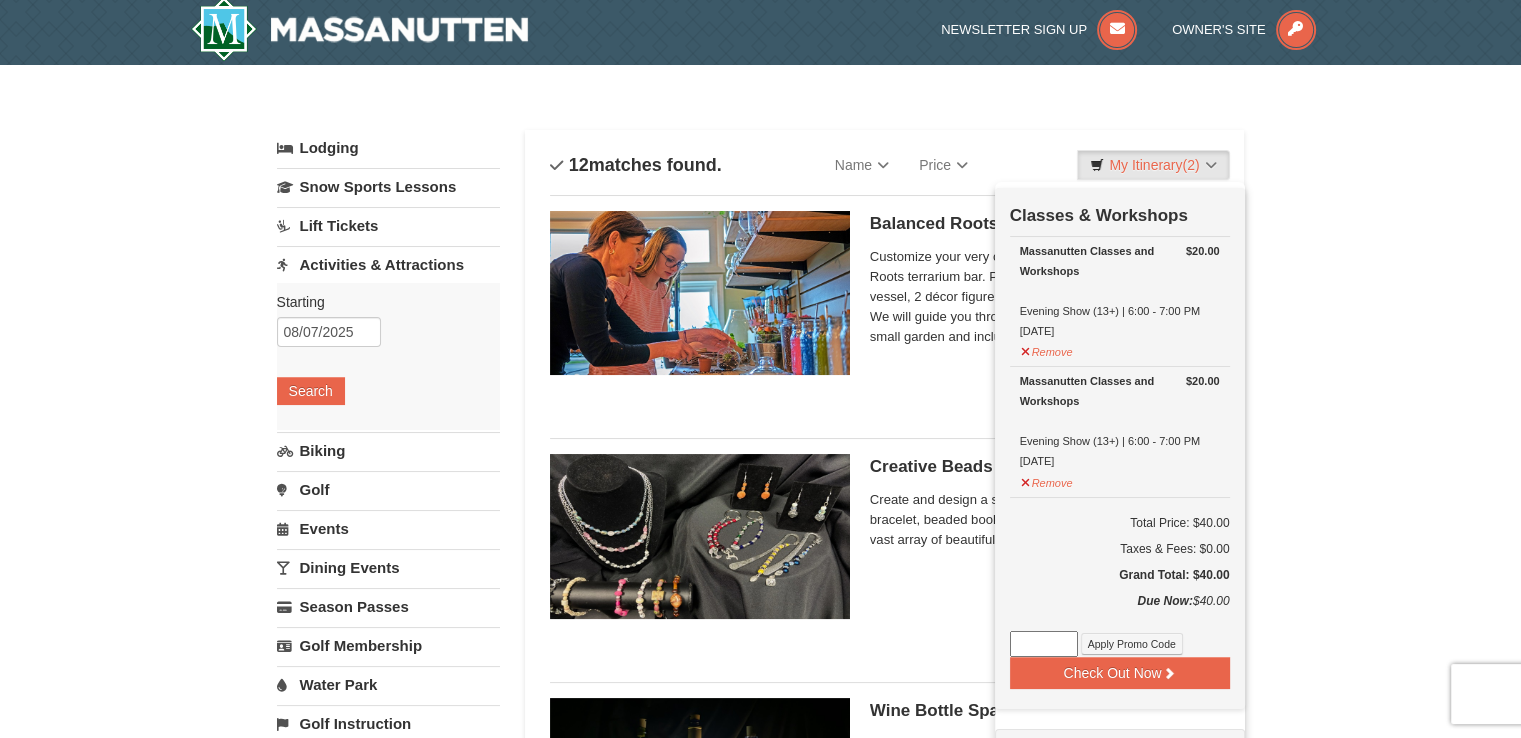 scroll, scrollTop: 6, scrollLeft: 0, axis: vertical 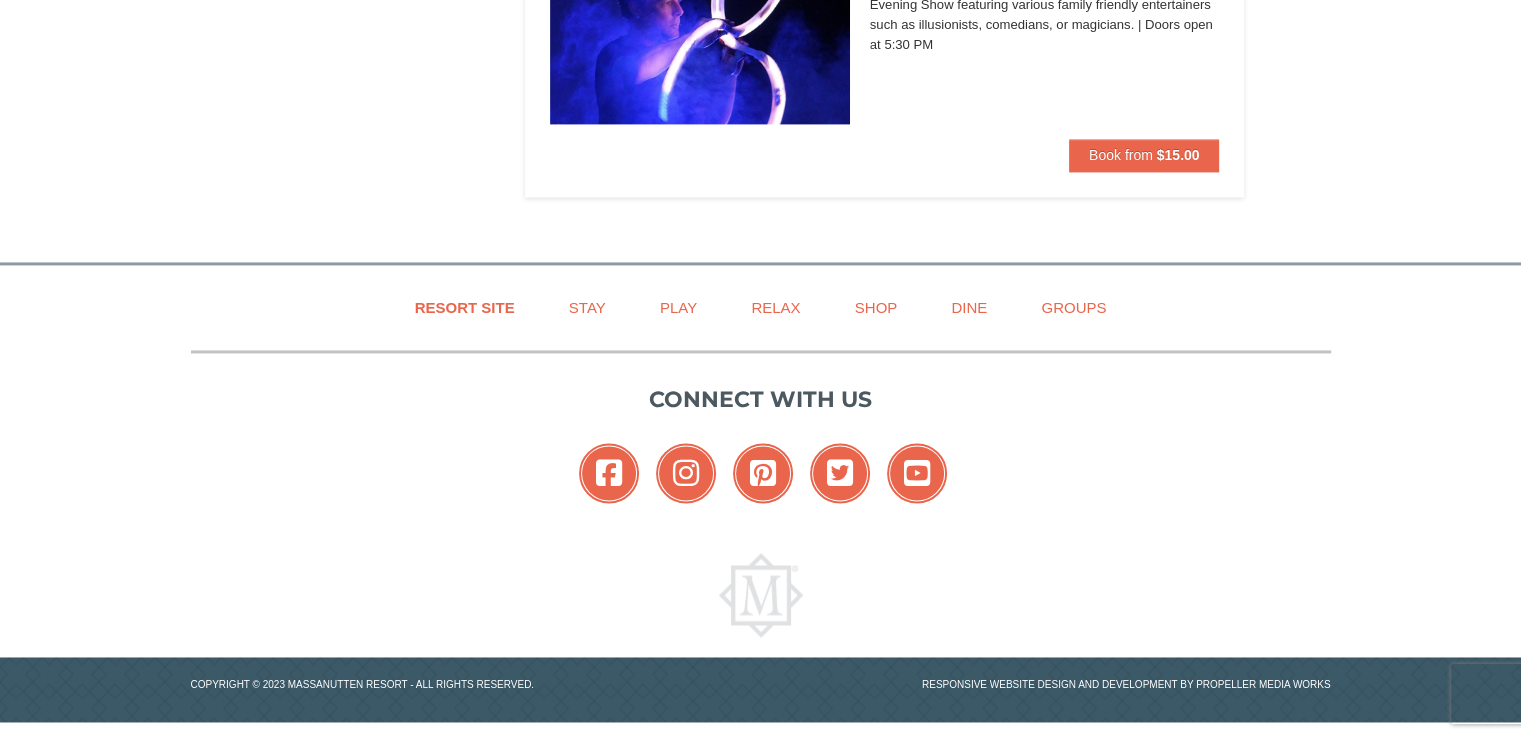 click on "Resort Site
Stay
Play
Relax
Shop
Dine
Groups
Connect with us
Facebook
Instagram
Pinterest
Twitter
YouTube
Copyright © 2023 Massanutten Resort - All Rights Reserved.
Responsive website design and development by Propeller Media Works" at bounding box center [760, 493] 